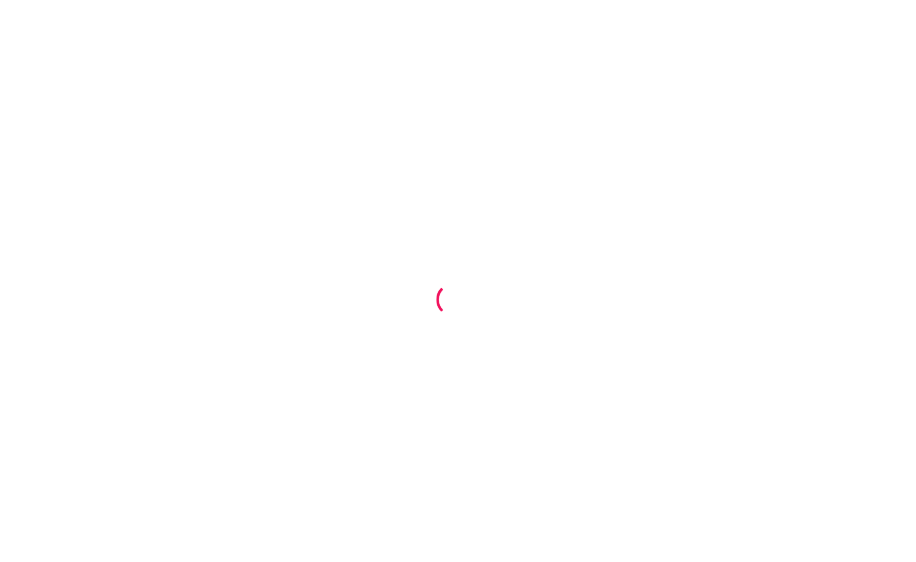scroll, scrollTop: 0, scrollLeft: 0, axis: both 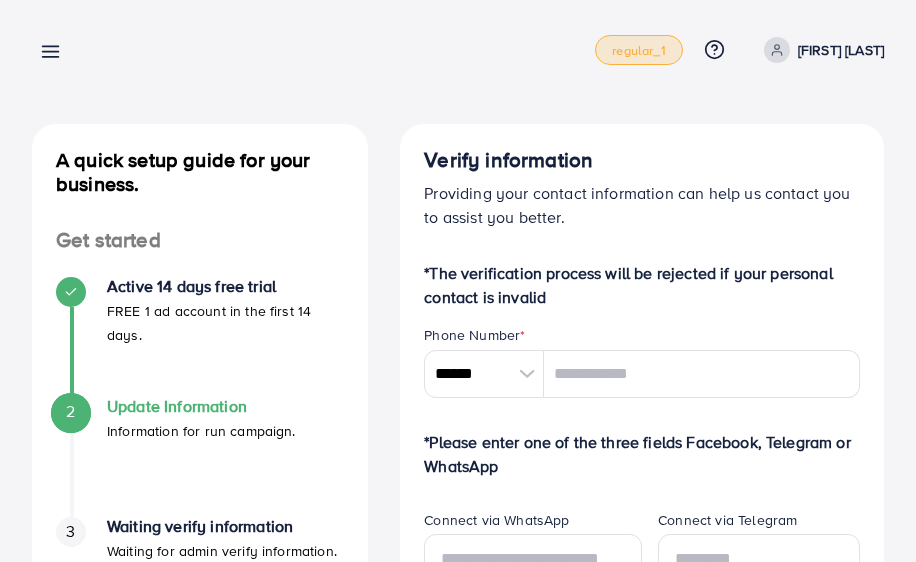 click on "regular_1" at bounding box center (638, 50) 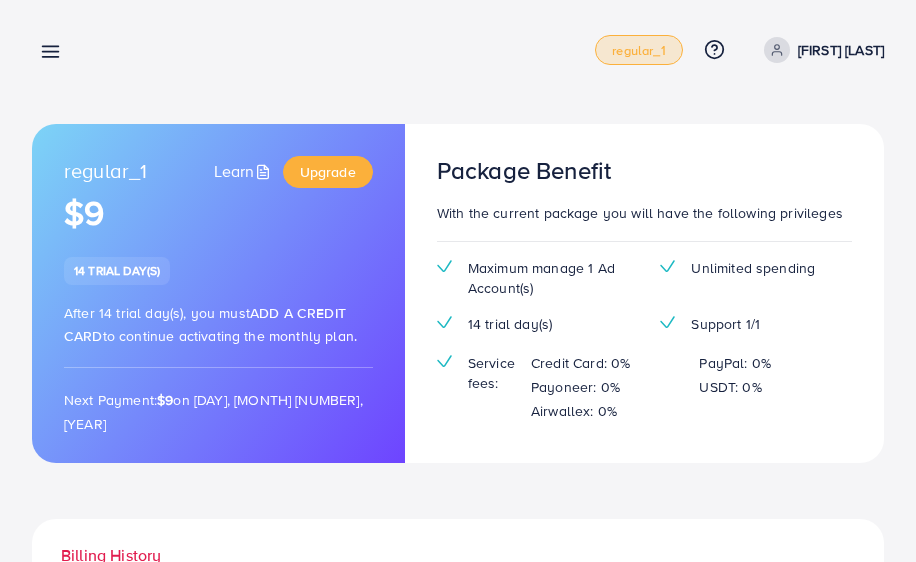 click 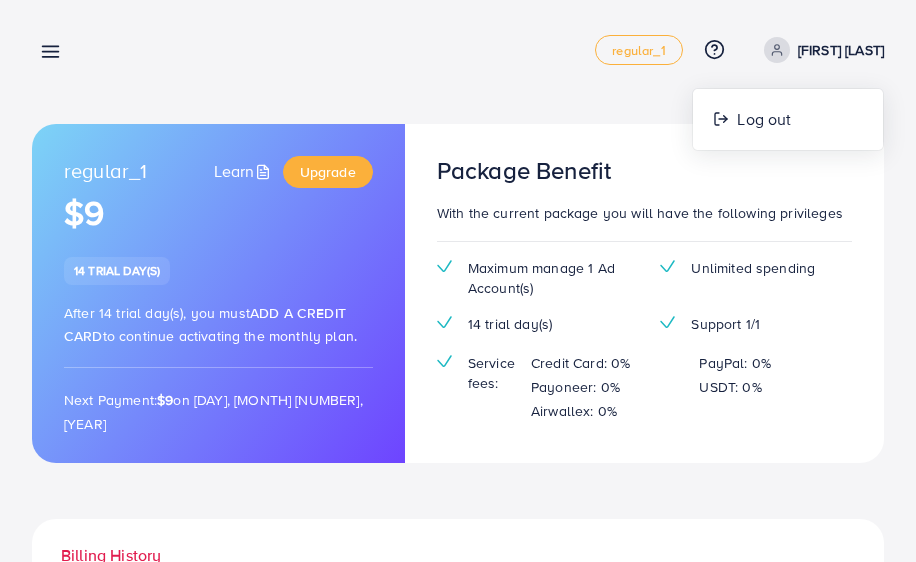 click 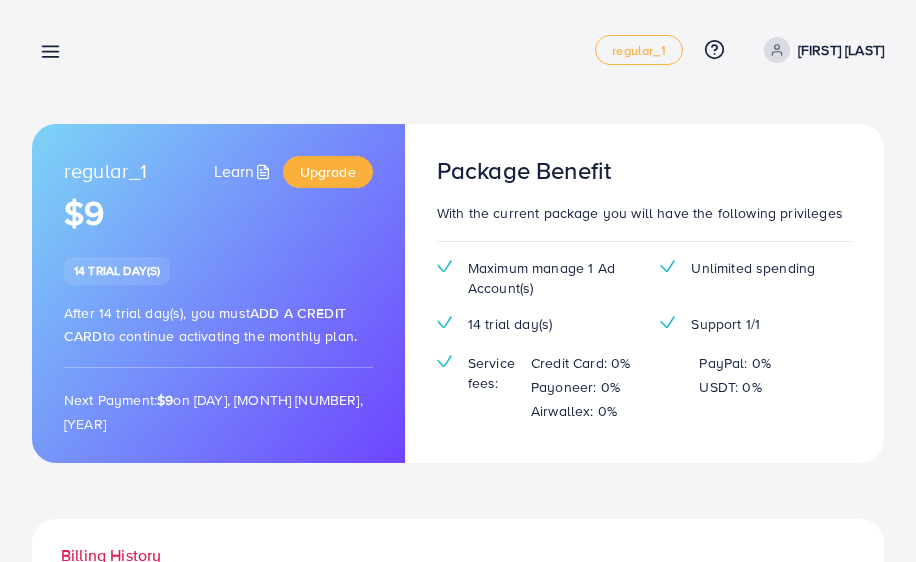 click 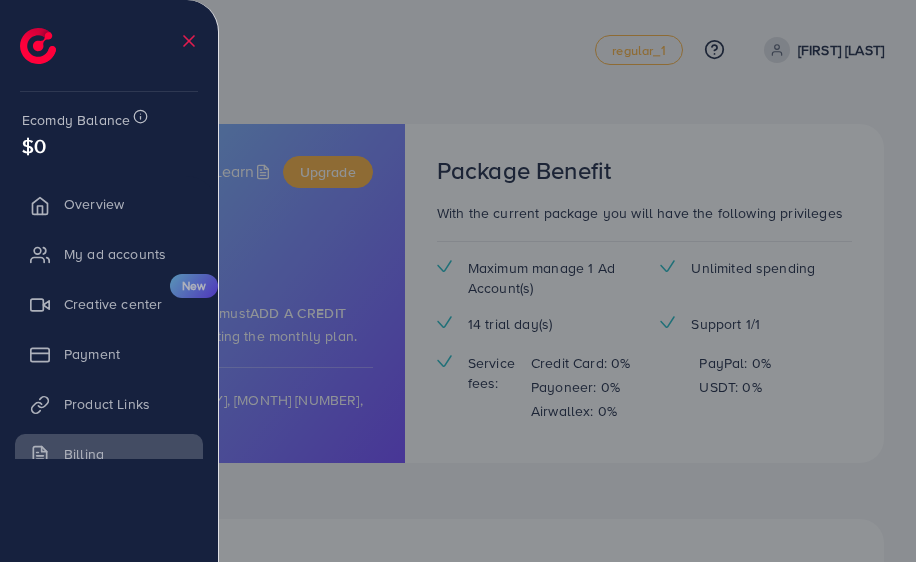 click on "$0" at bounding box center (109, 145) 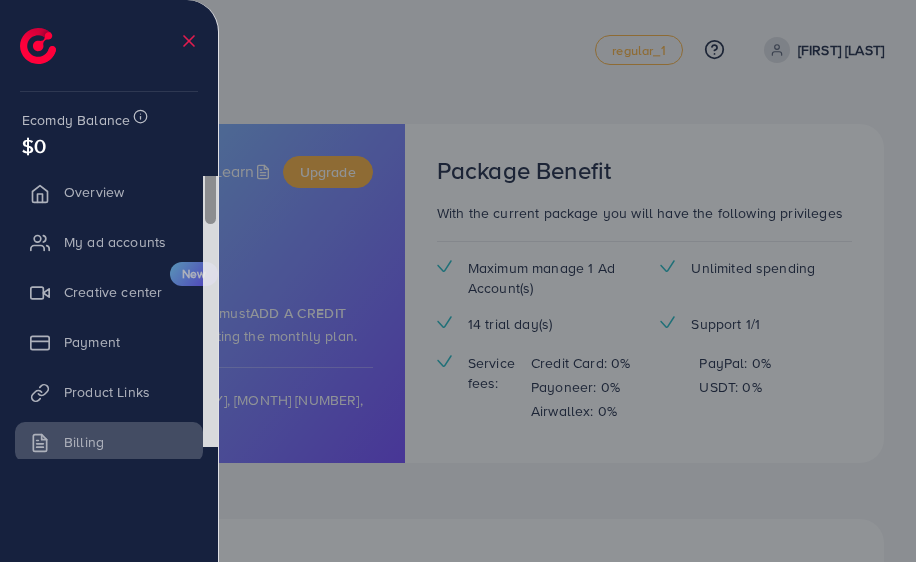 scroll, scrollTop: 0, scrollLeft: 0, axis: both 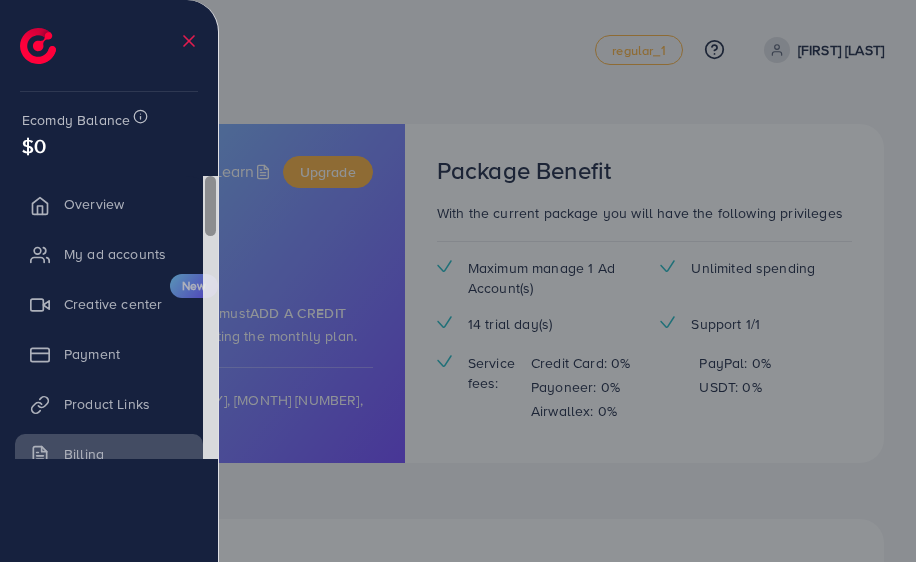 drag, startPoint x: 209, startPoint y: 198, endPoint x: 227, endPoint y: 184, distance: 22.803509 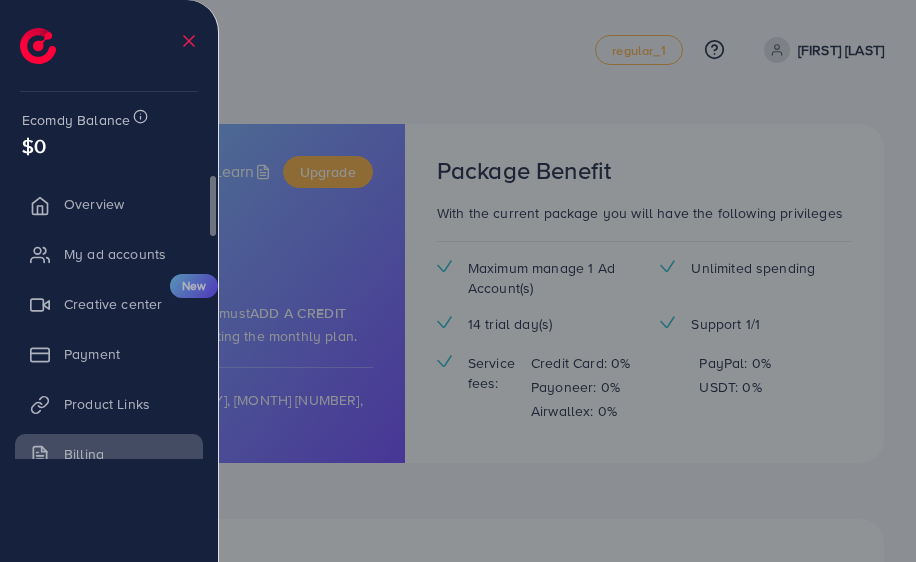 click at bounding box center [458, 337] 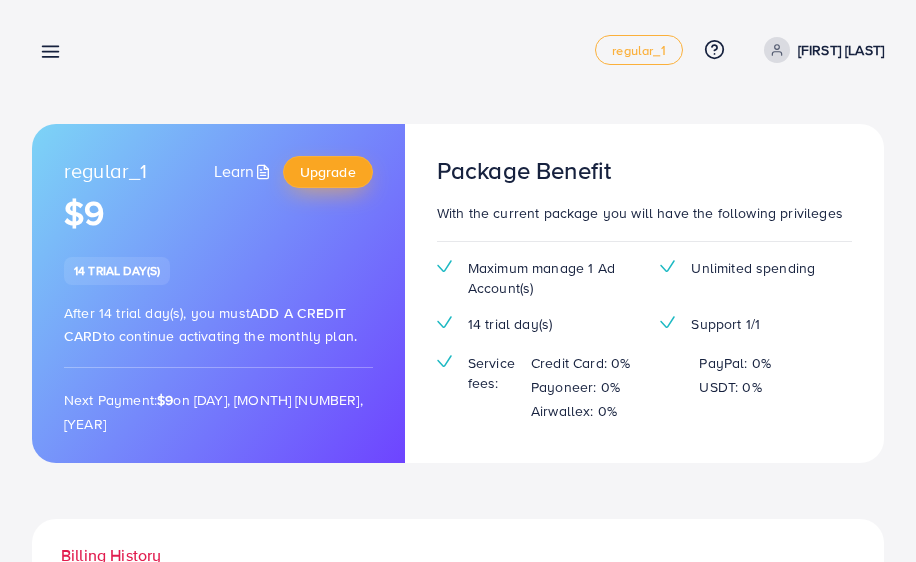 click on "Upgrade" at bounding box center [328, 172] 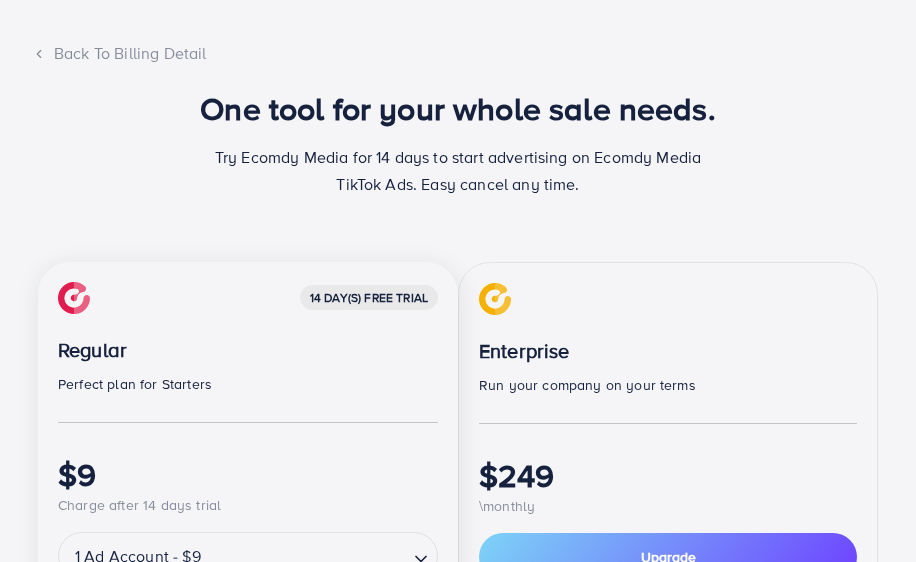 scroll, scrollTop: 0, scrollLeft: 0, axis: both 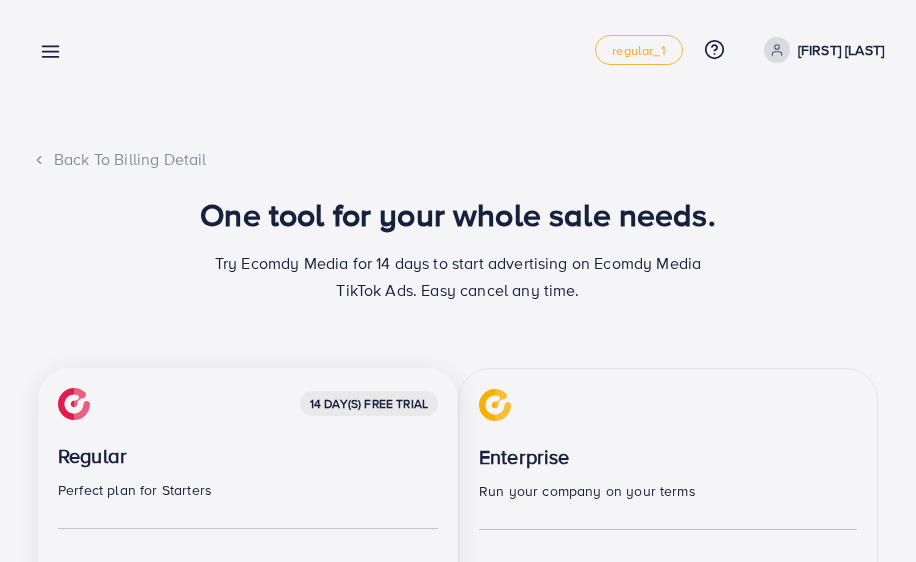 click on "Regular" at bounding box center [248, 456] 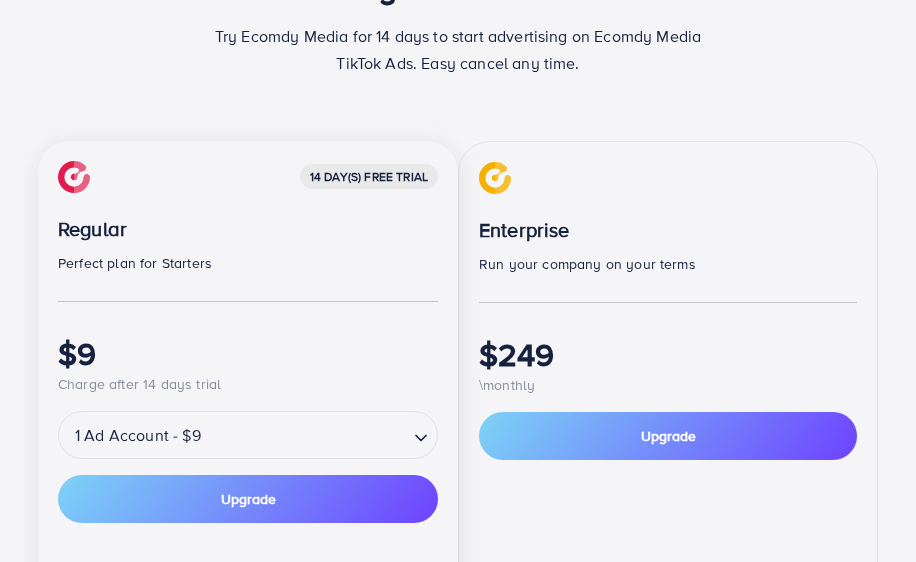 click on "14 day(s) free trial   Regular   Perfect plan for Starters   $9   Charge after 14 days trial" at bounding box center [248, 278] 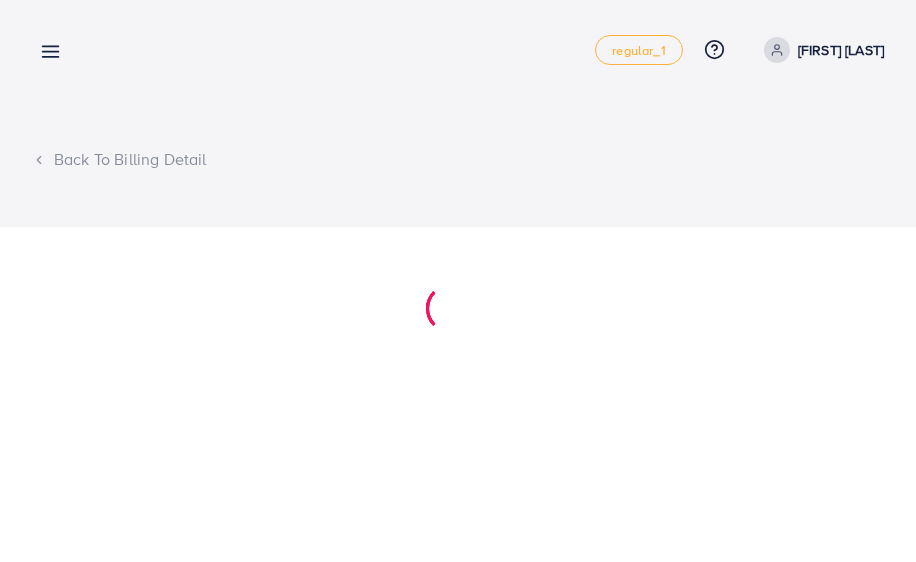 scroll, scrollTop: 0, scrollLeft: 0, axis: both 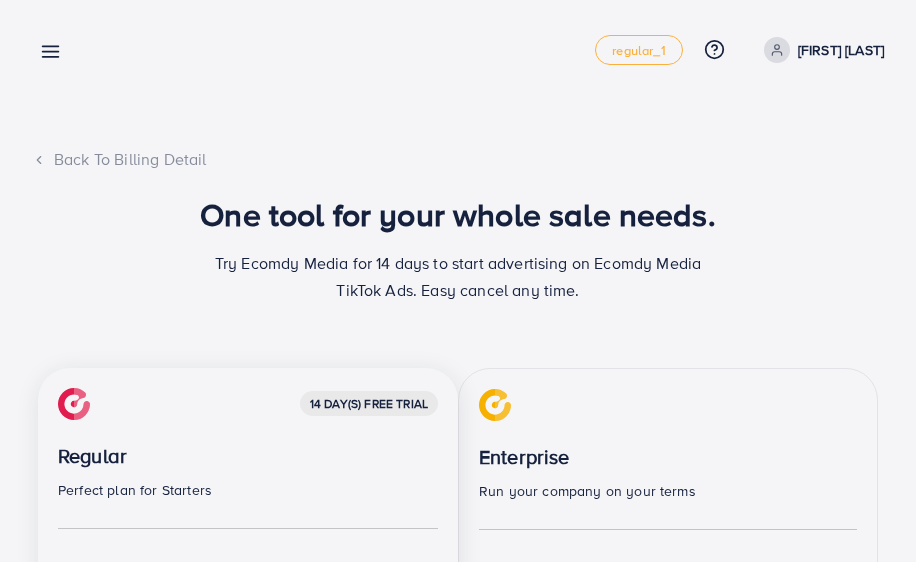 drag, startPoint x: 915, startPoint y: 102, endPoint x: 916, endPoint y: 172, distance: 70.00714 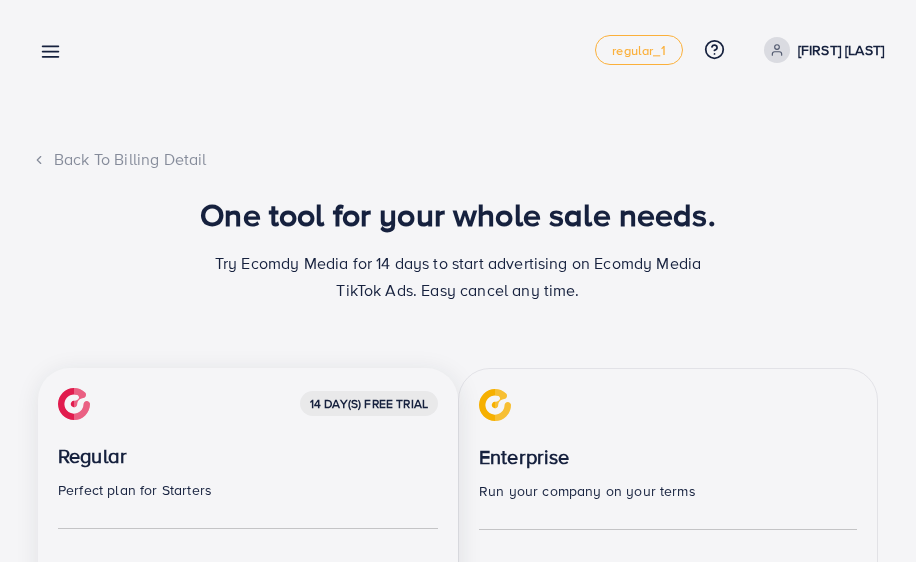 click 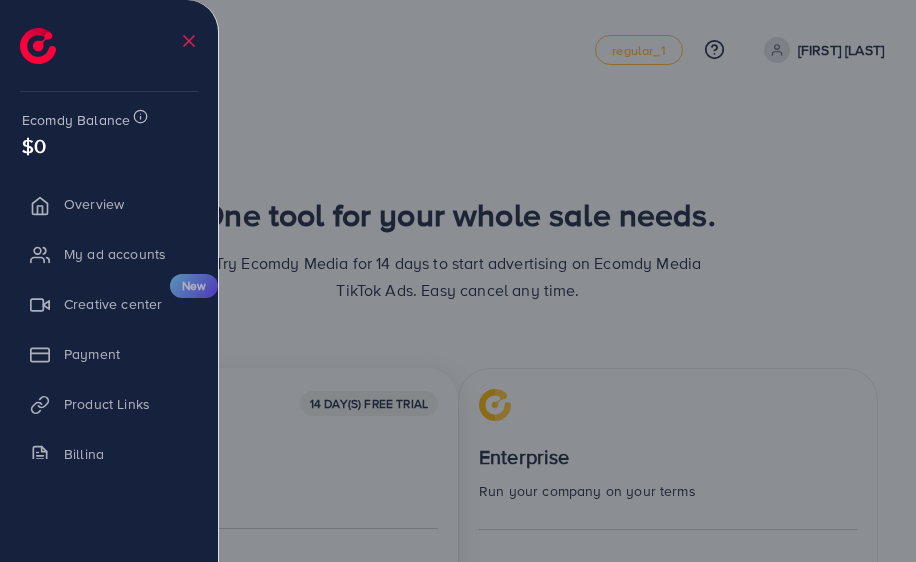 click on "$0" at bounding box center (109, 145) 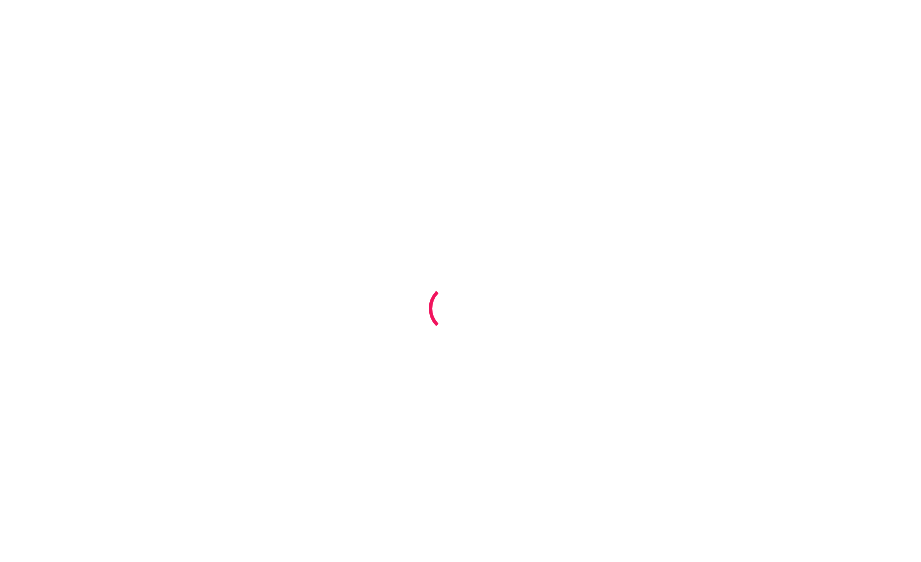 scroll, scrollTop: 0, scrollLeft: 0, axis: both 